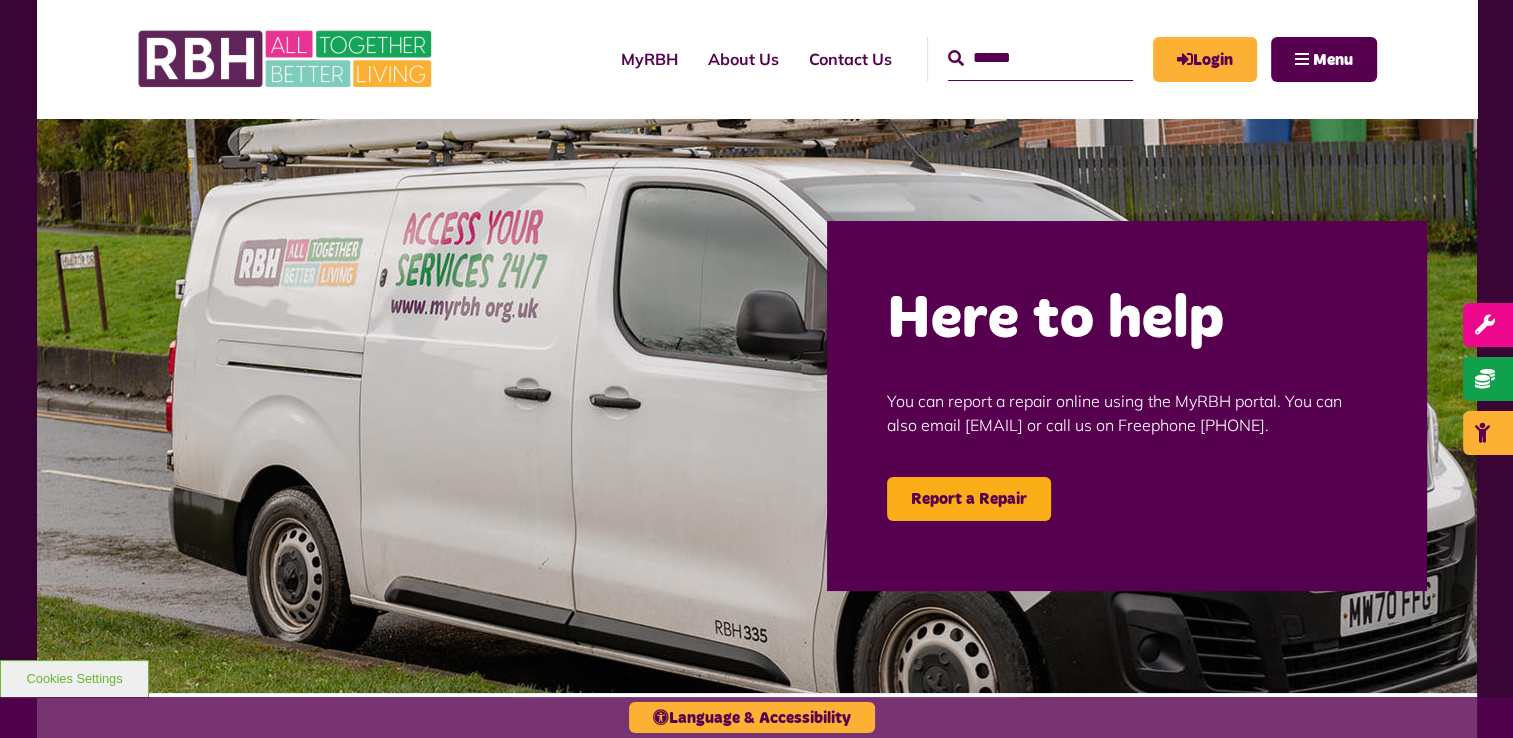 scroll, scrollTop: 0, scrollLeft: 0, axis: both 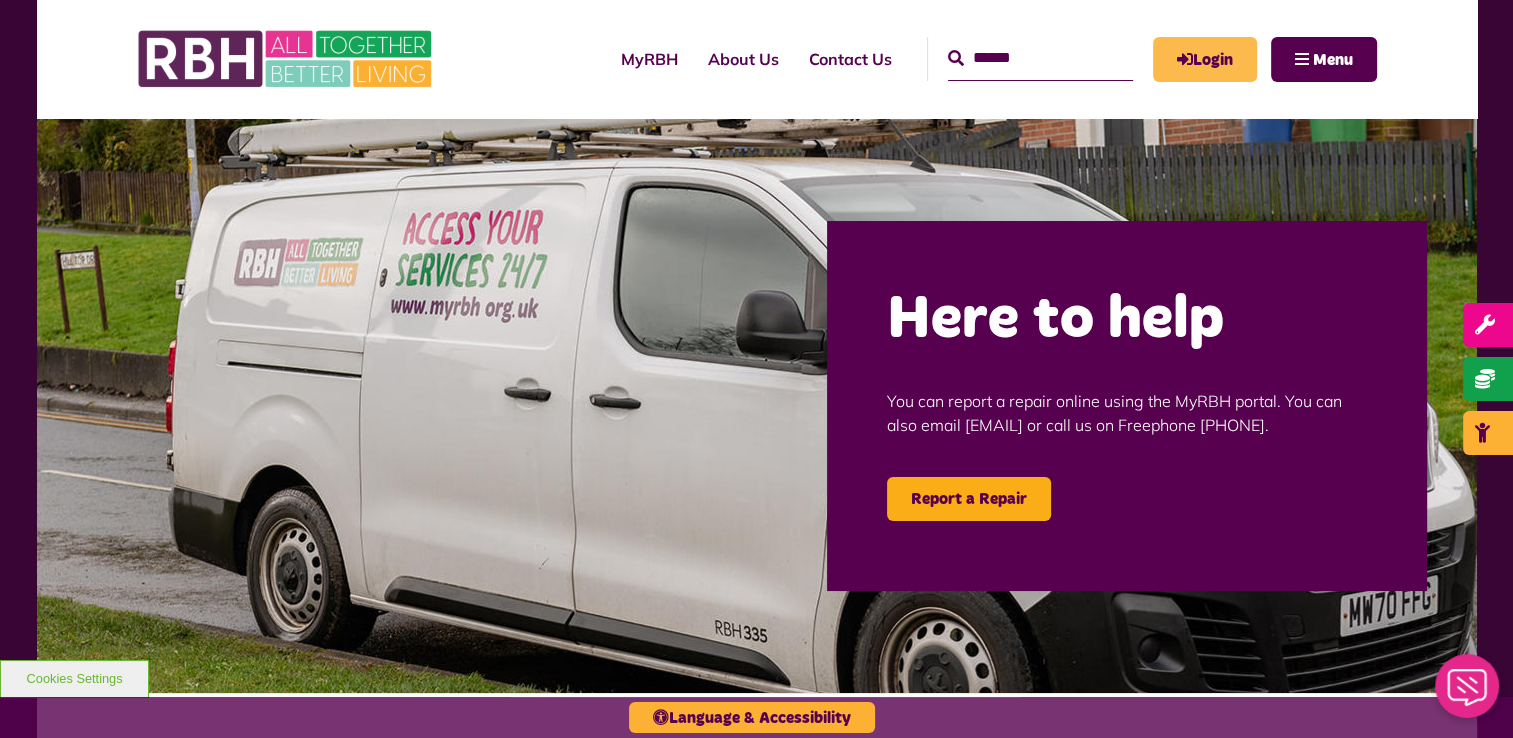 click on "Login" at bounding box center [1205, 59] 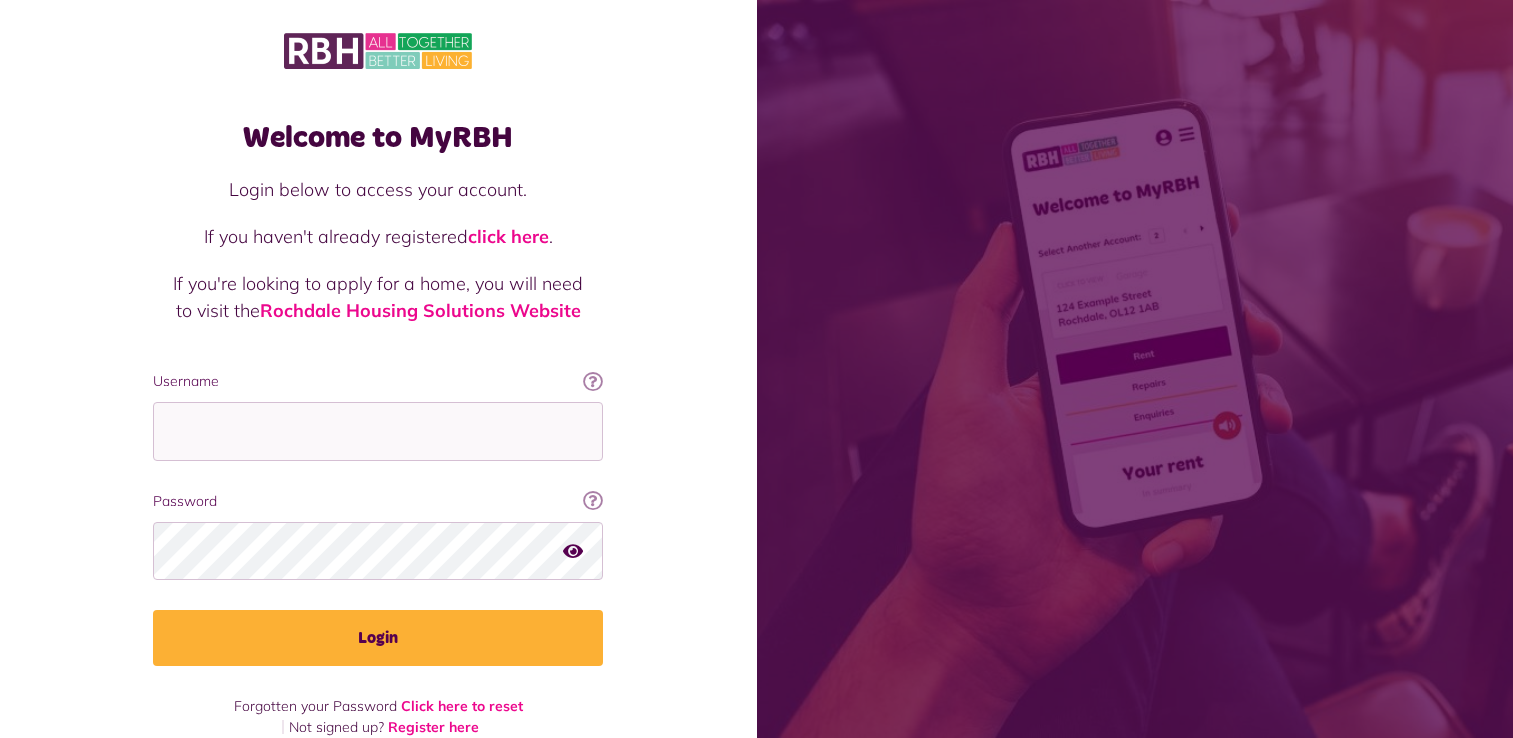 scroll, scrollTop: 0, scrollLeft: 0, axis: both 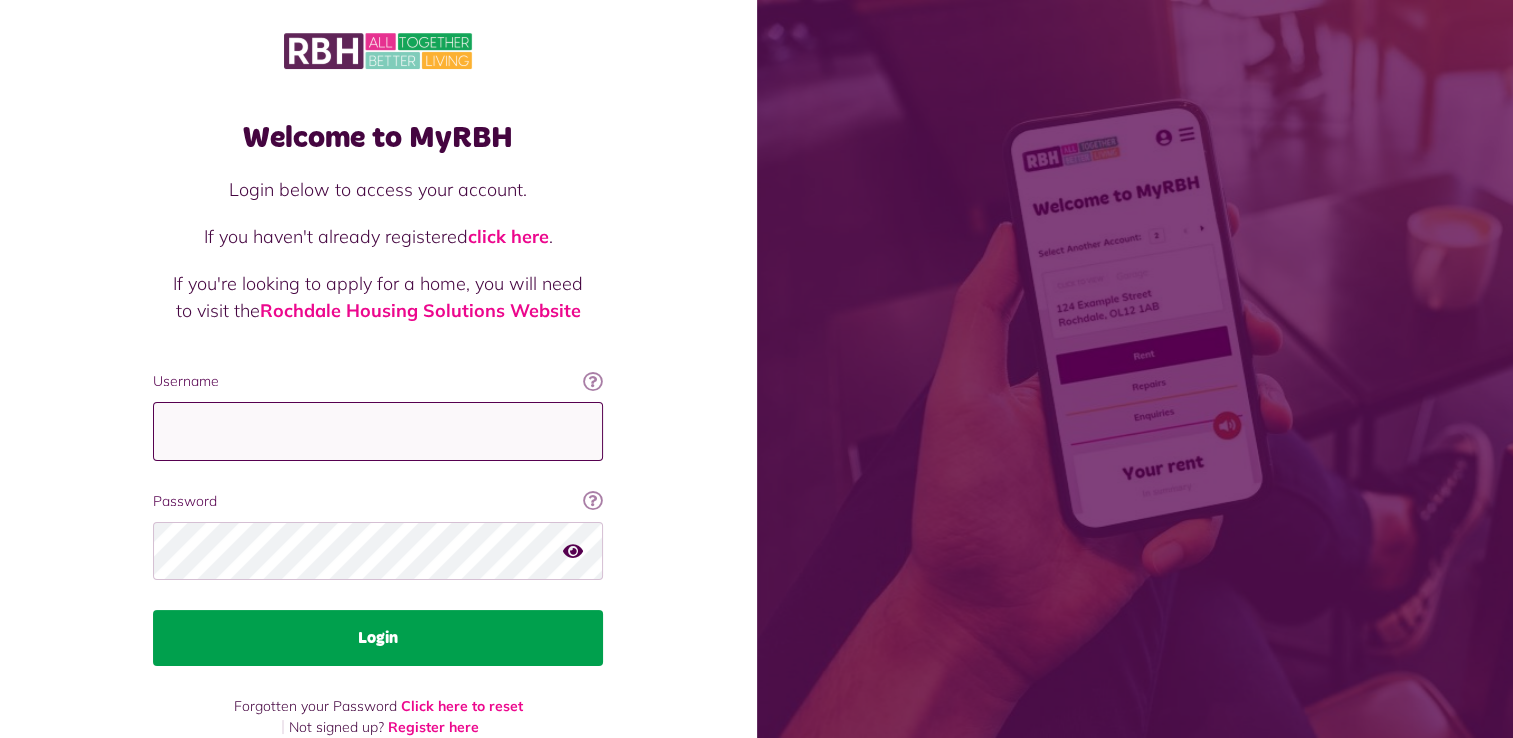 type on "**********" 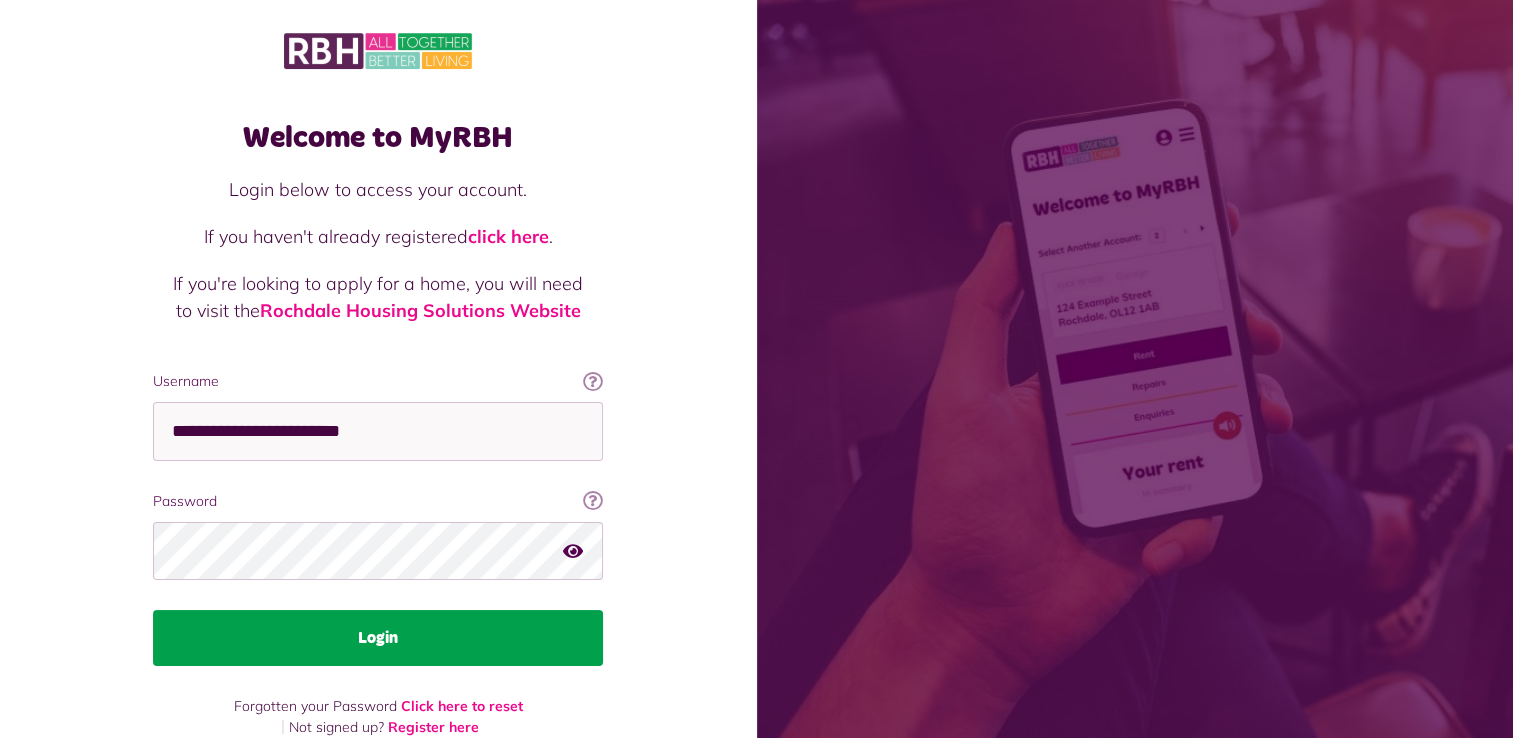 click on "Login" at bounding box center (378, 638) 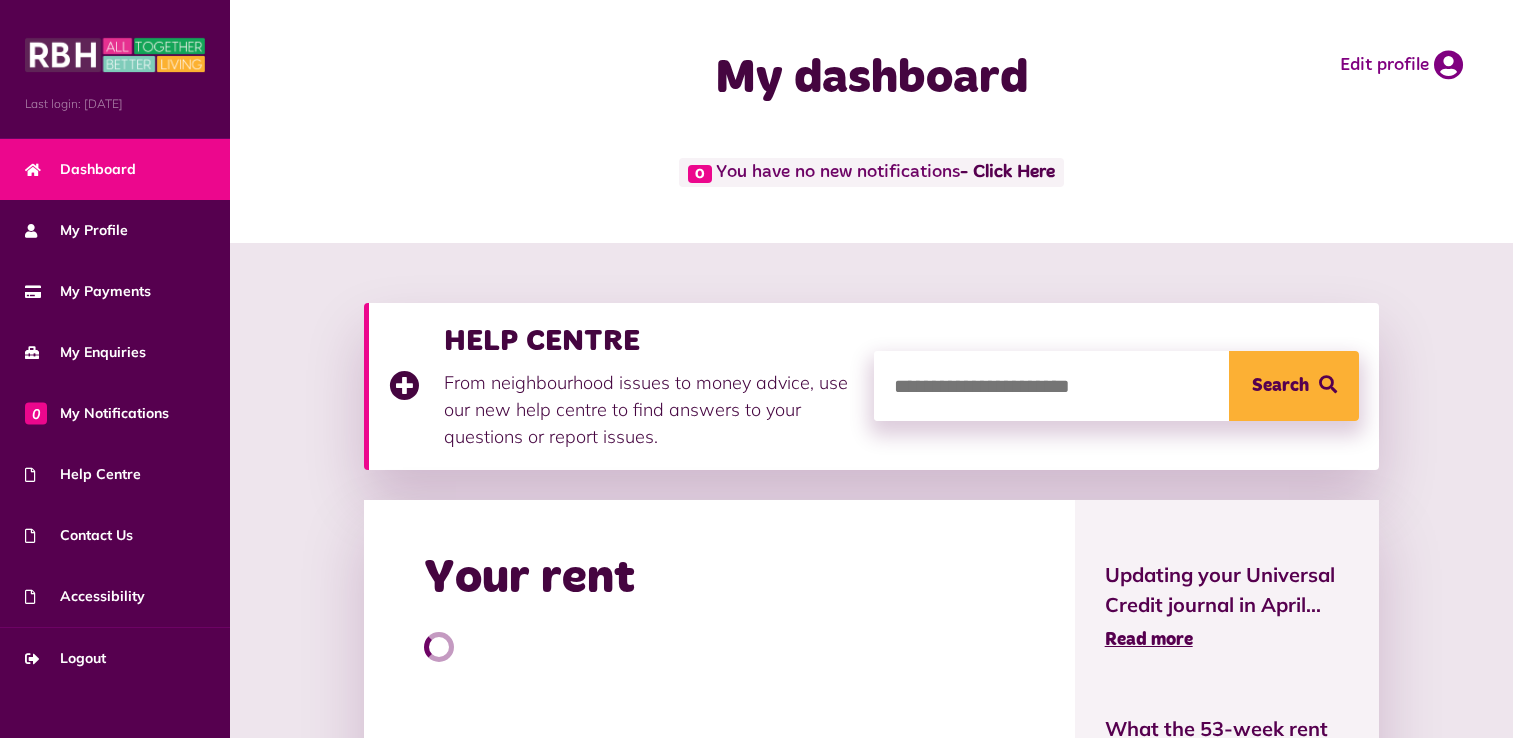 scroll, scrollTop: 0, scrollLeft: 0, axis: both 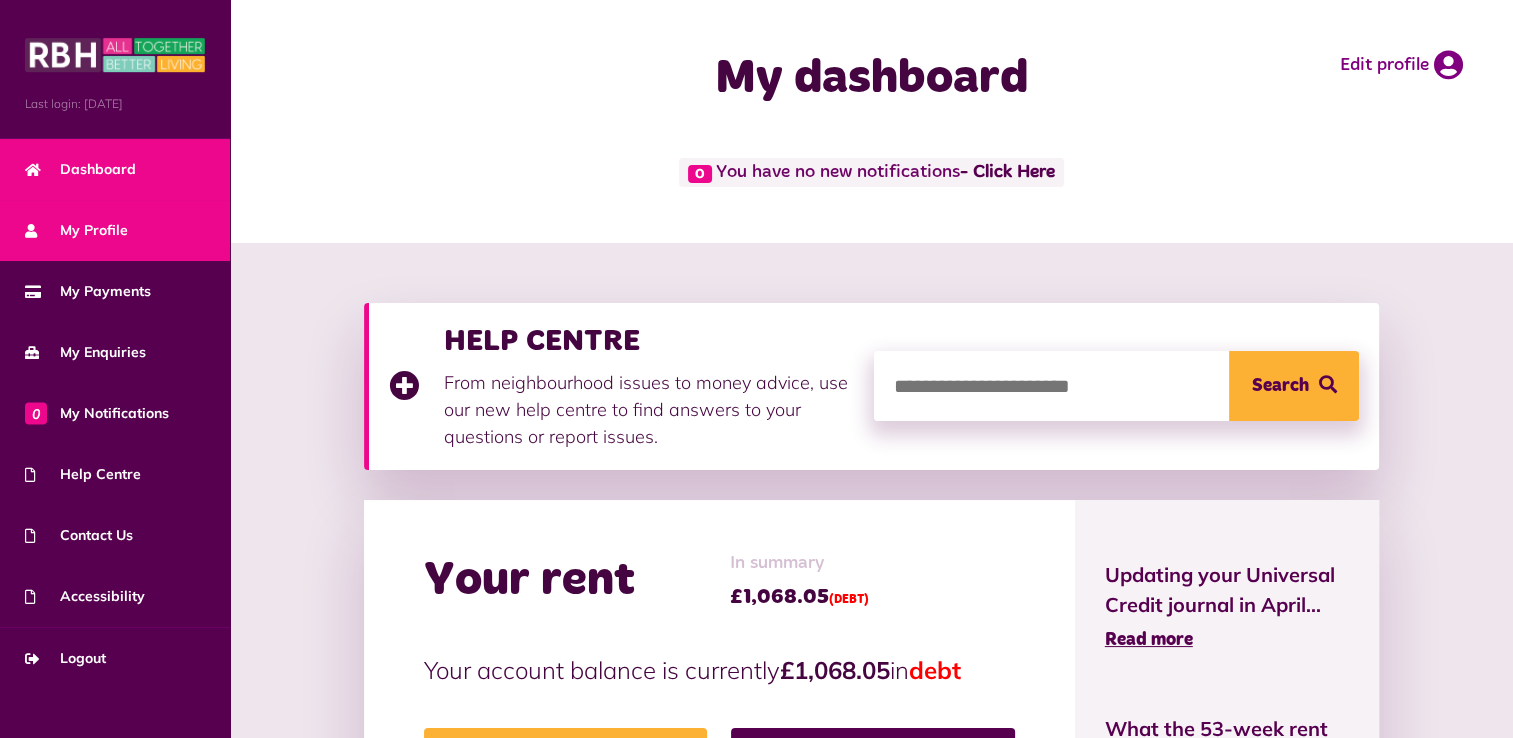 click on "My Profile" at bounding box center [115, 230] 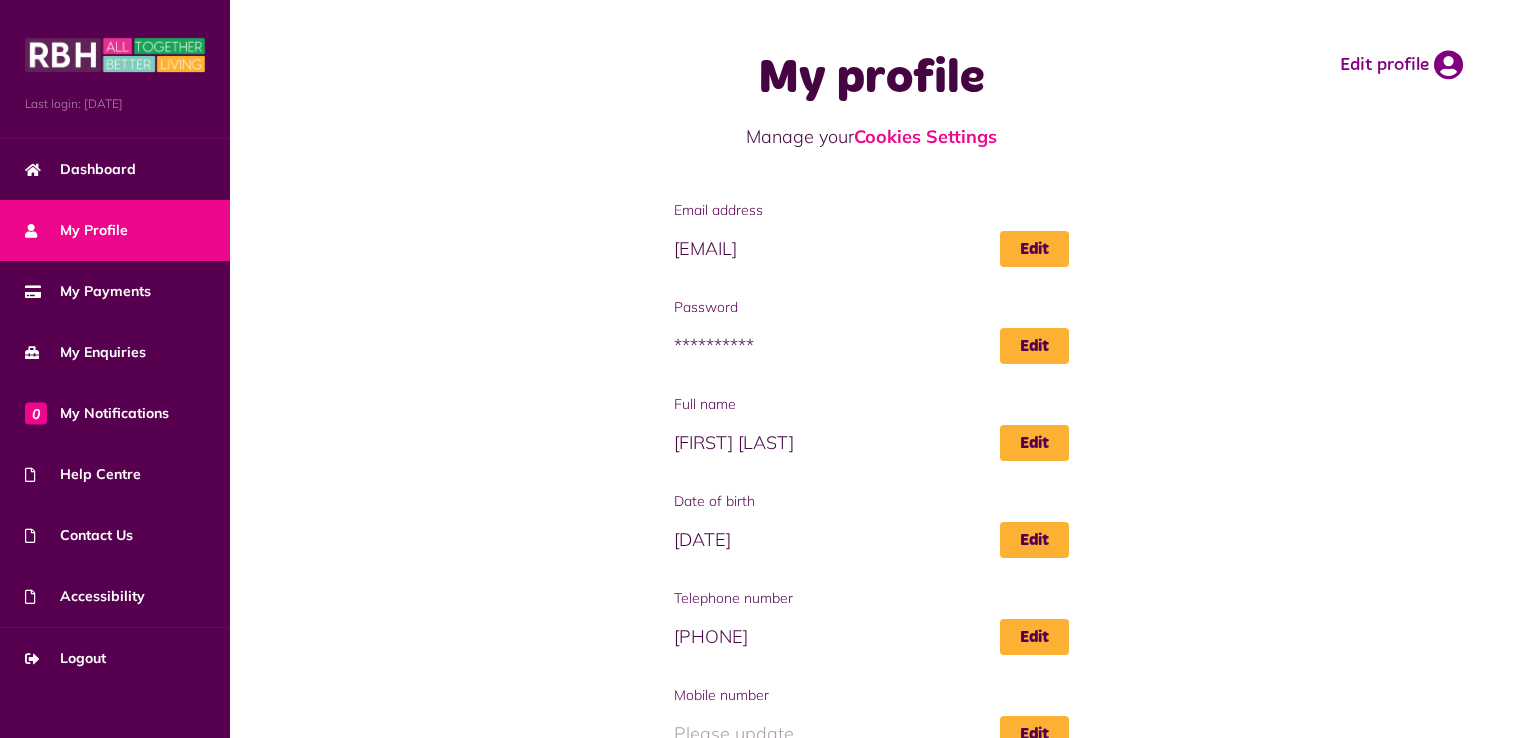 scroll, scrollTop: 0, scrollLeft: 0, axis: both 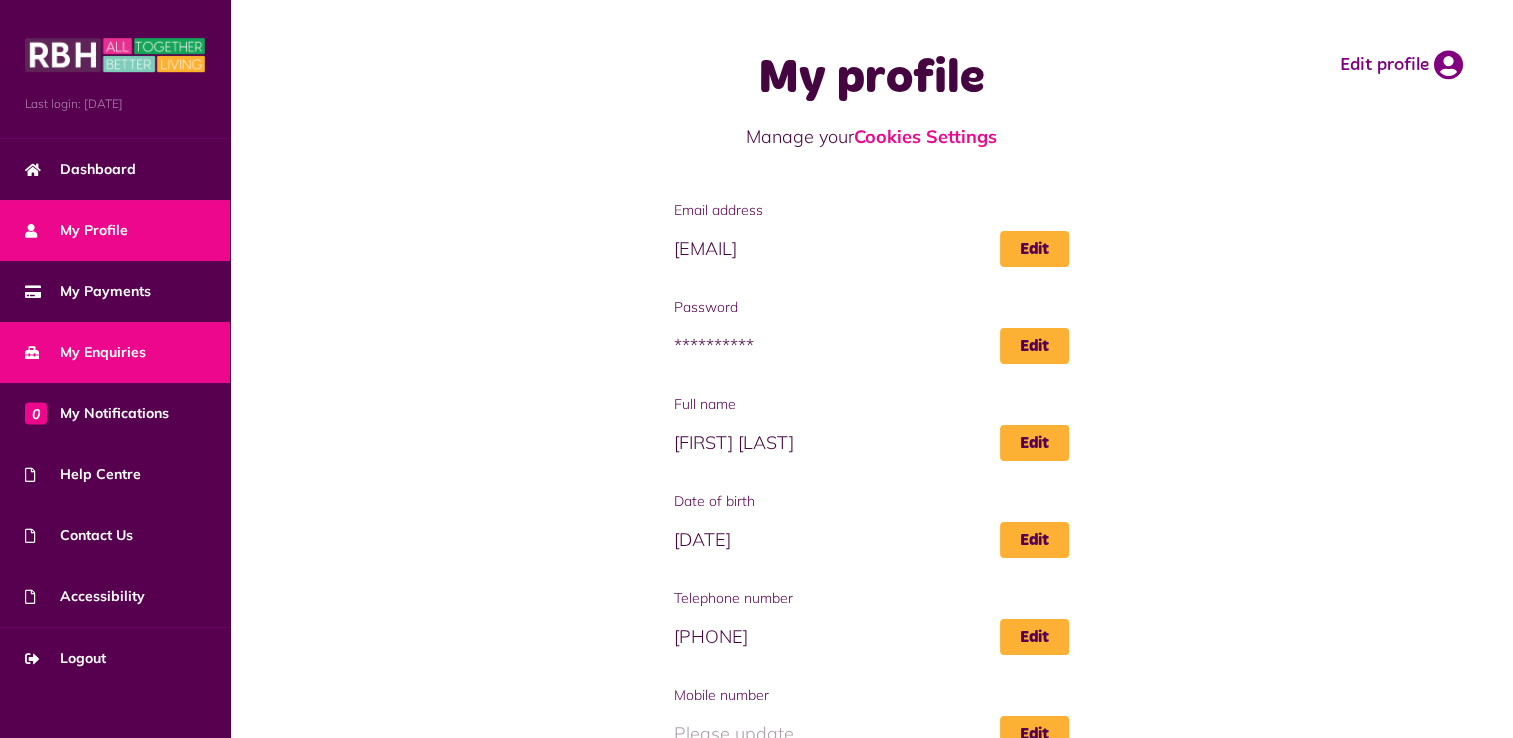 click on "My Enquiries" at bounding box center [115, 352] 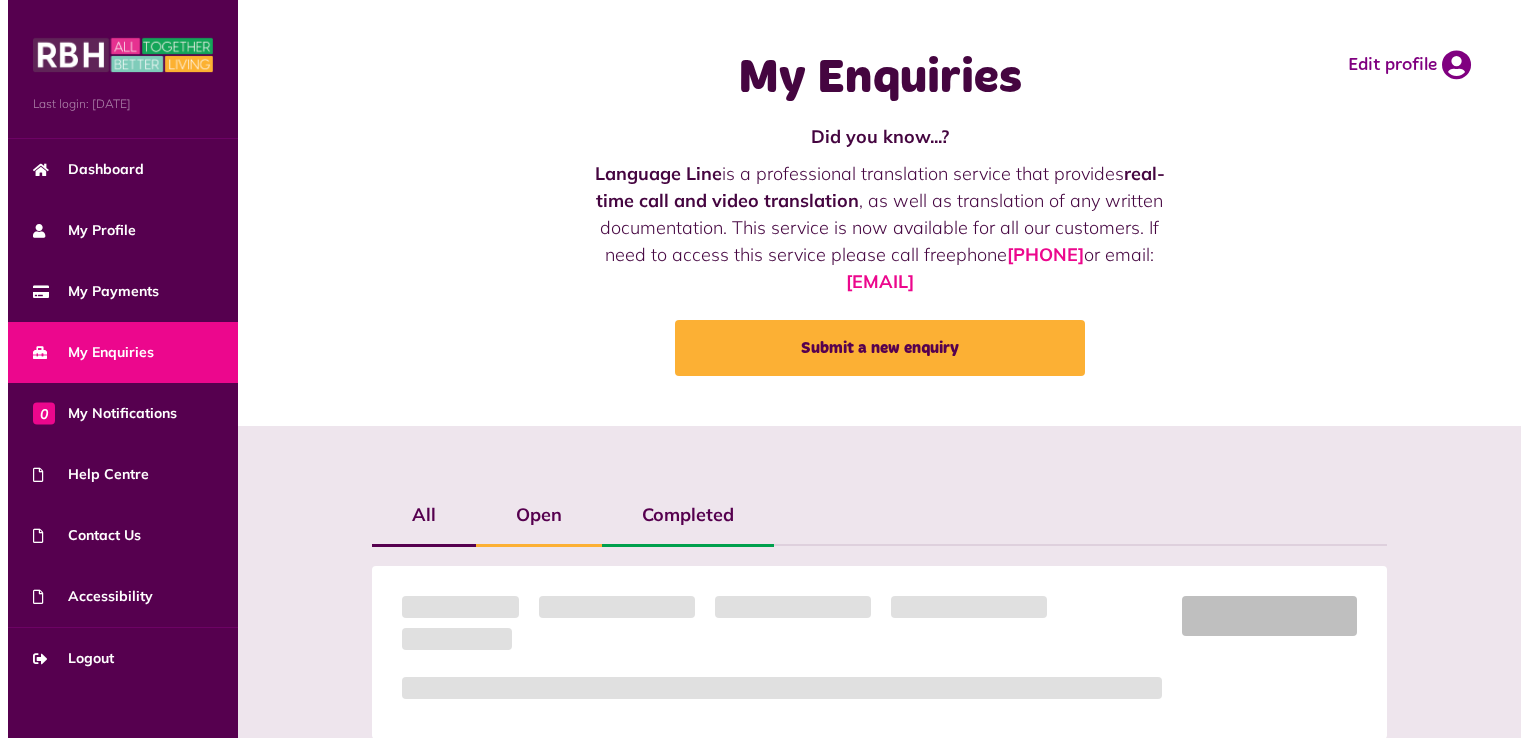 scroll, scrollTop: 0, scrollLeft: 0, axis: both 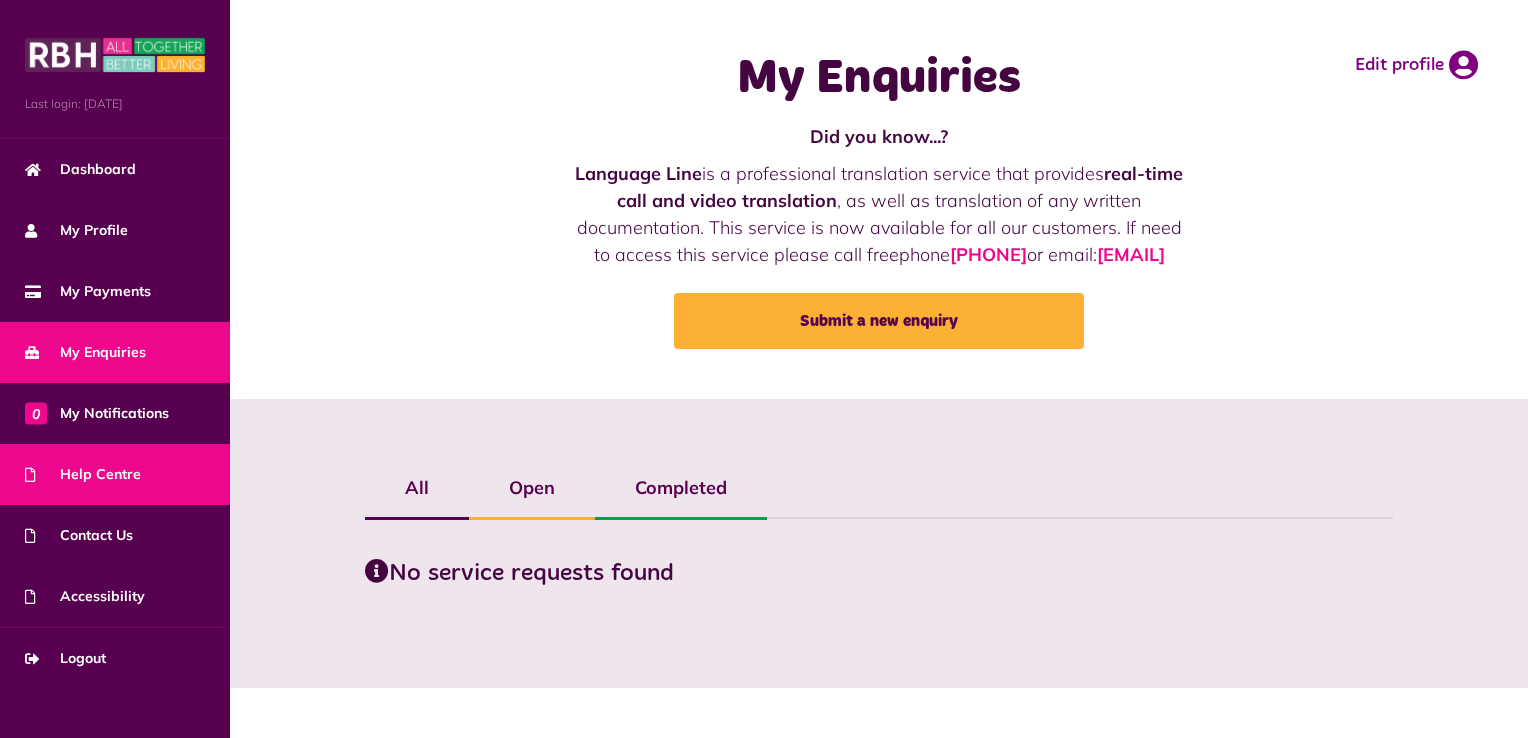 click on "Help Centre" at bounding box center [115, 474] 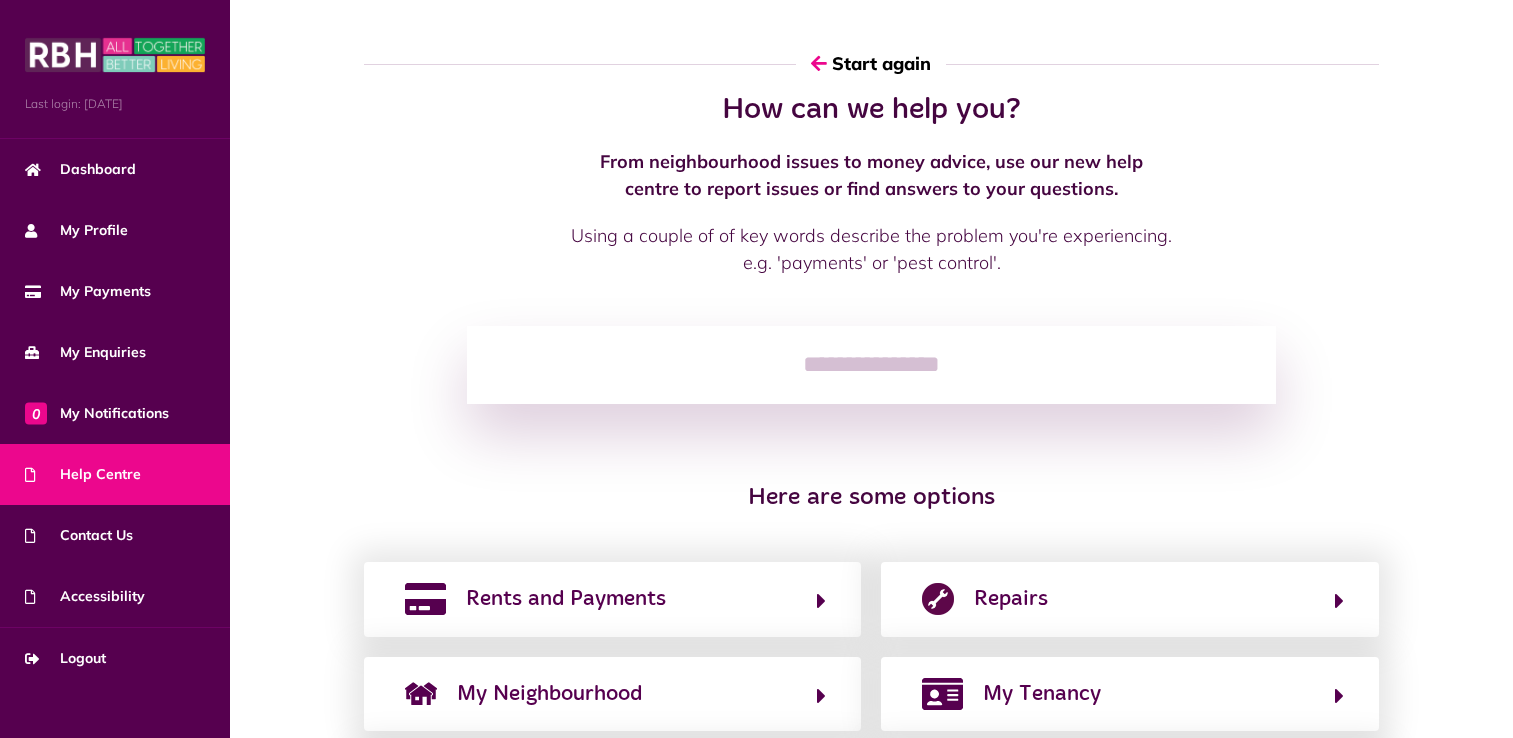 scroll, scrollTop: 0, scrollLeft: 0, axis: both 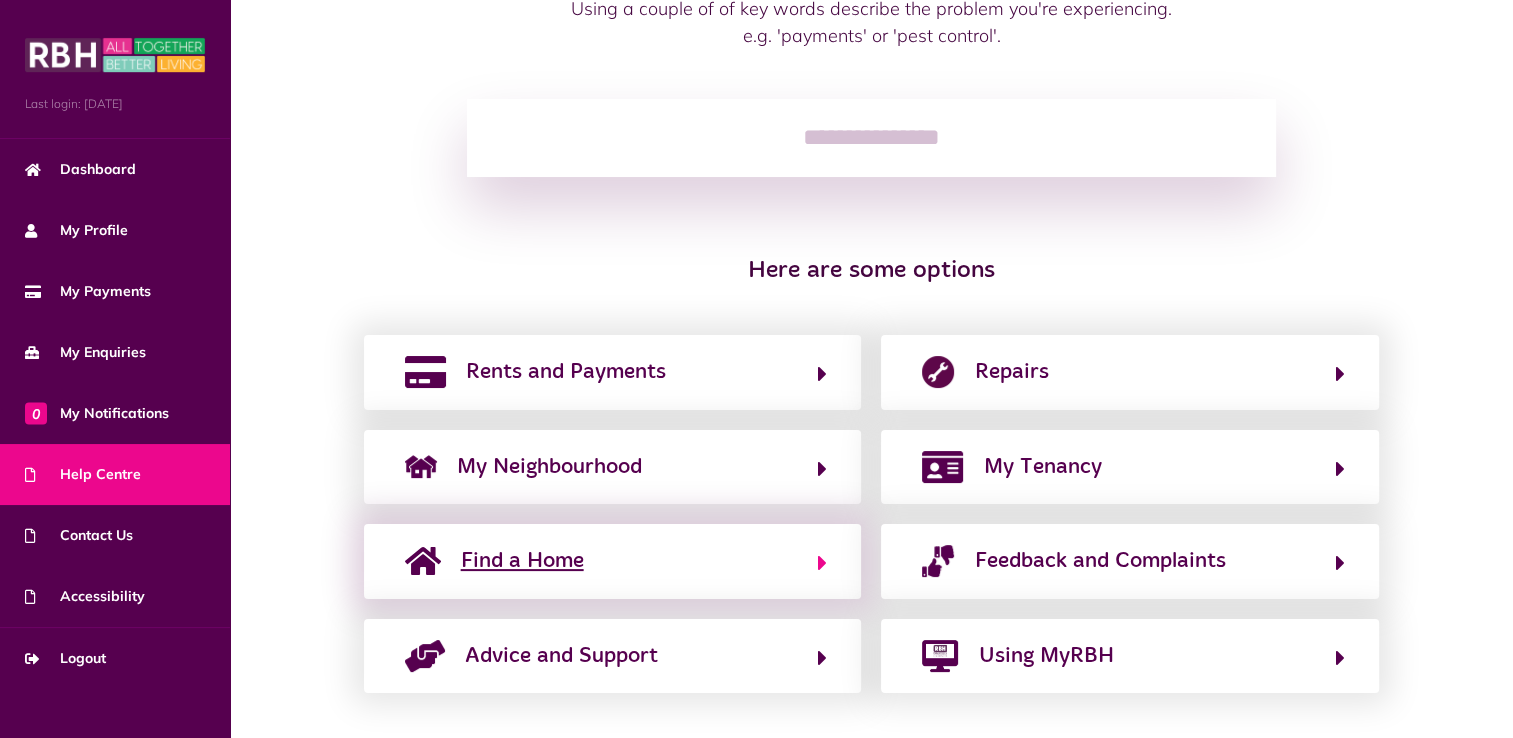 click on "Find a Home" 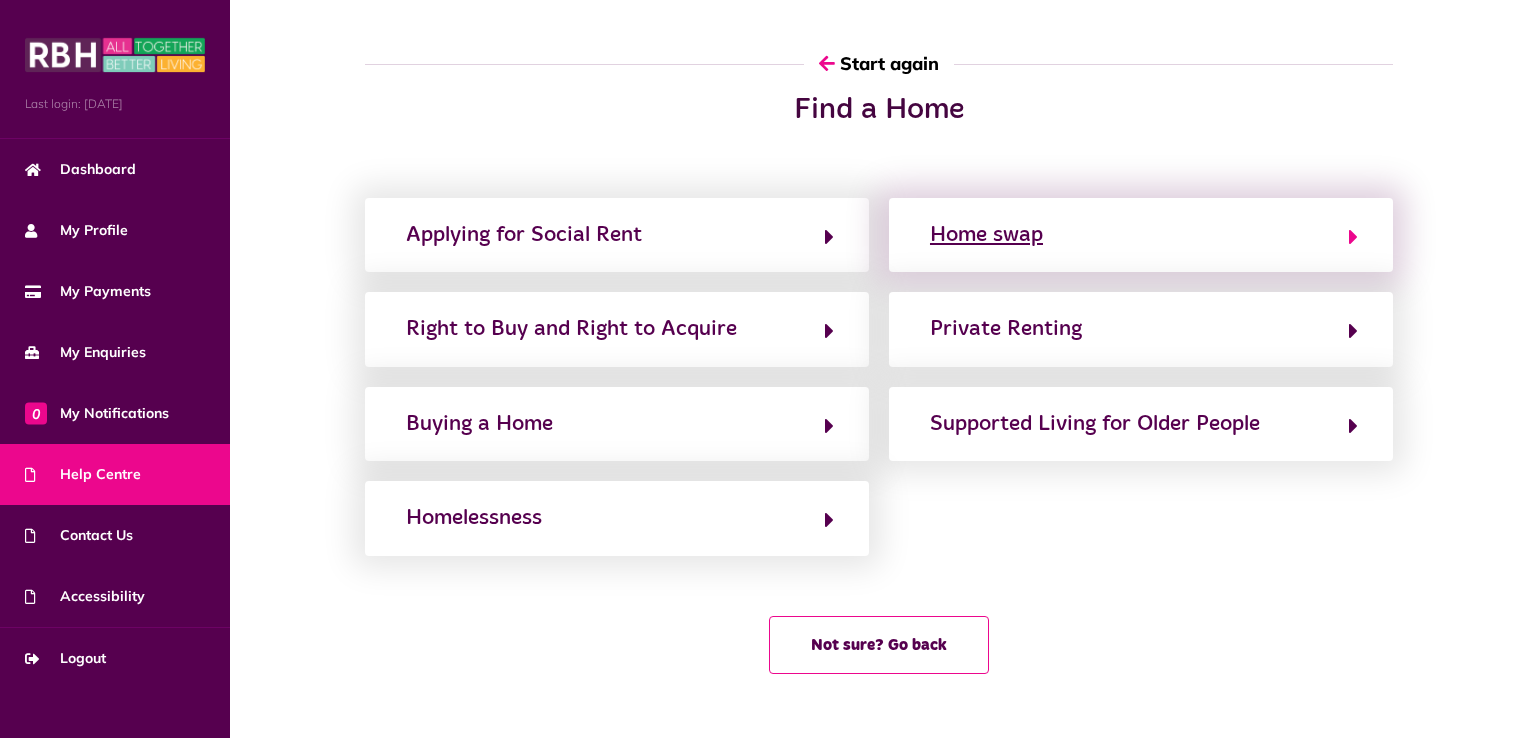 click on "Home swap" 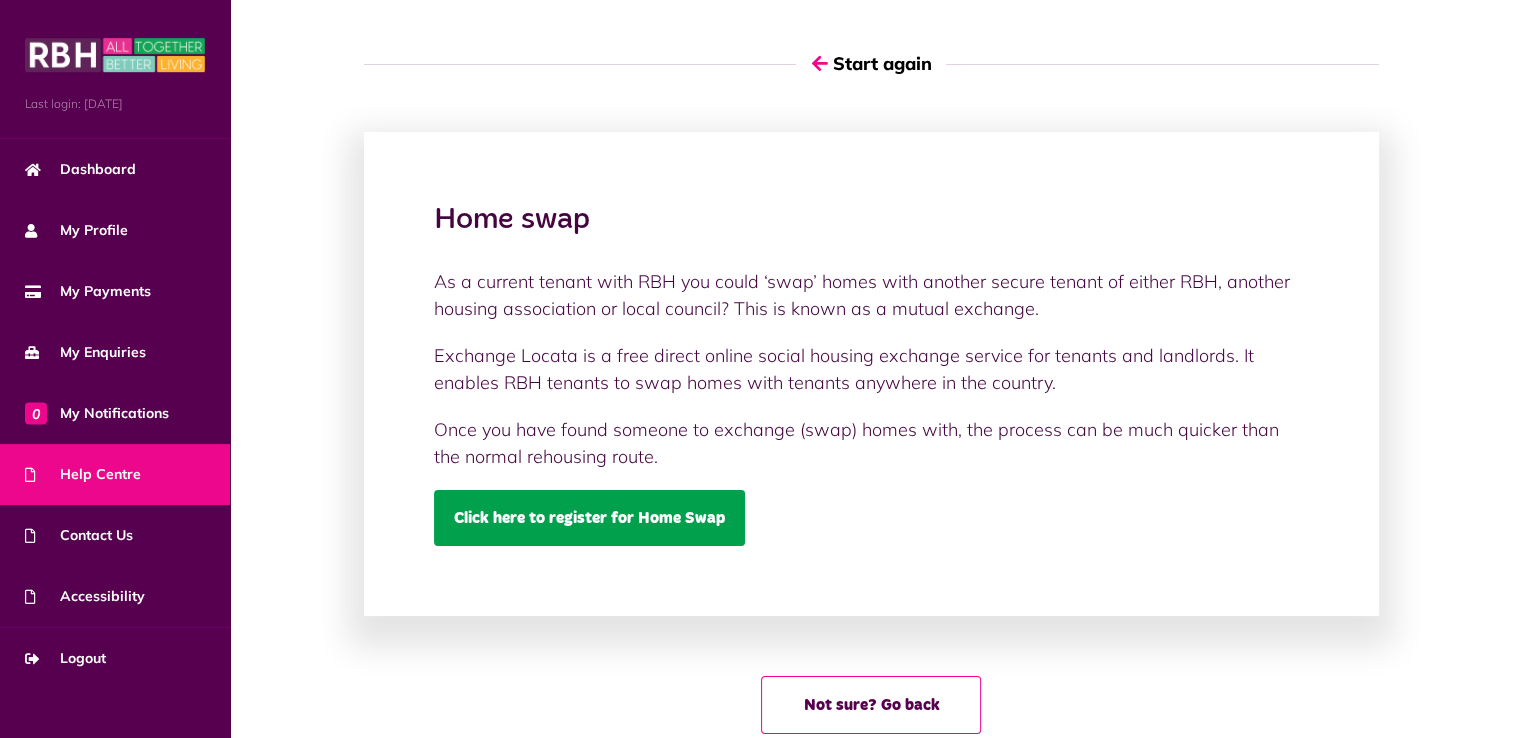 click on "Click here to register for Home Swap" 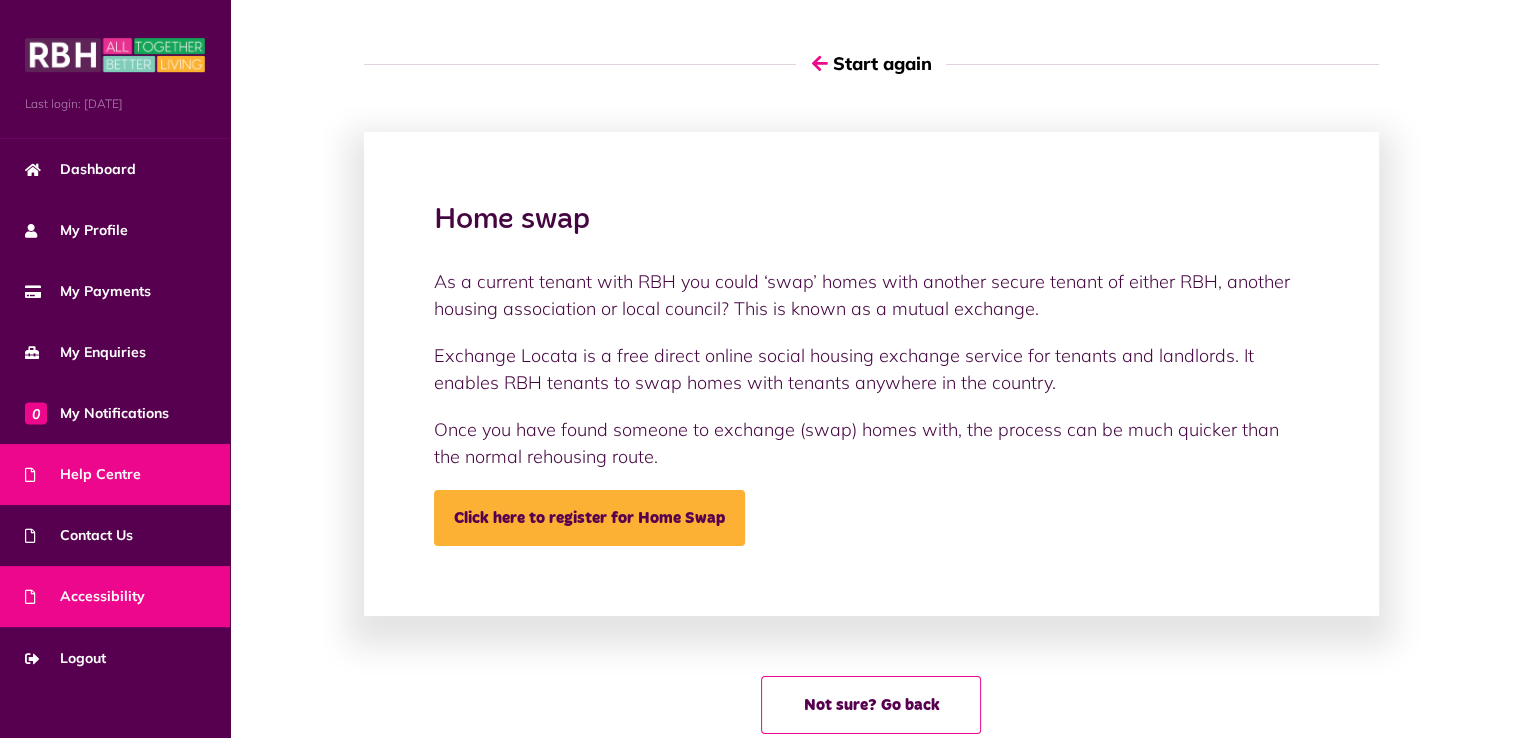 click on "Accessibility" at bounding box center [115, 596] 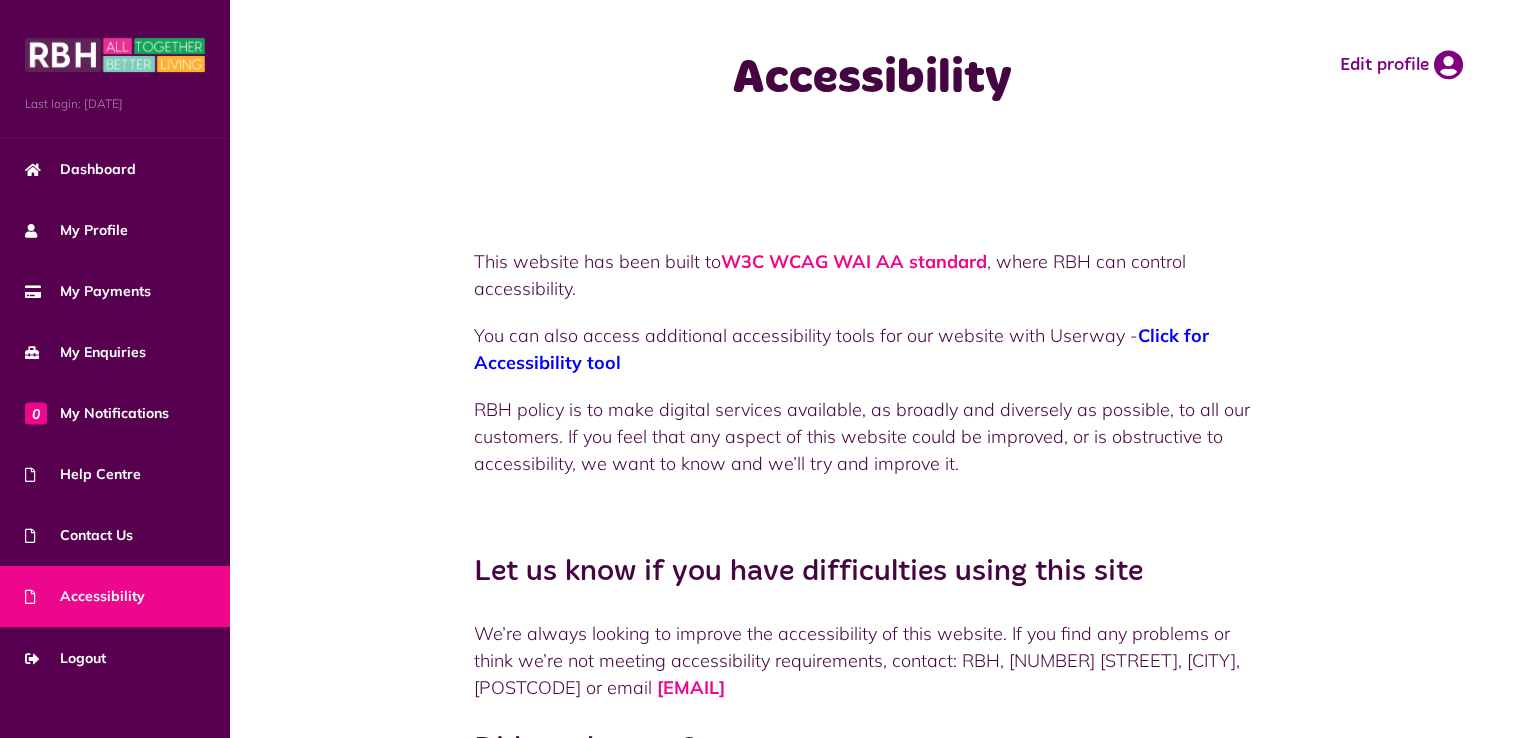 scroll, scrollTop: 0, scrollLeft: 0, axis: both 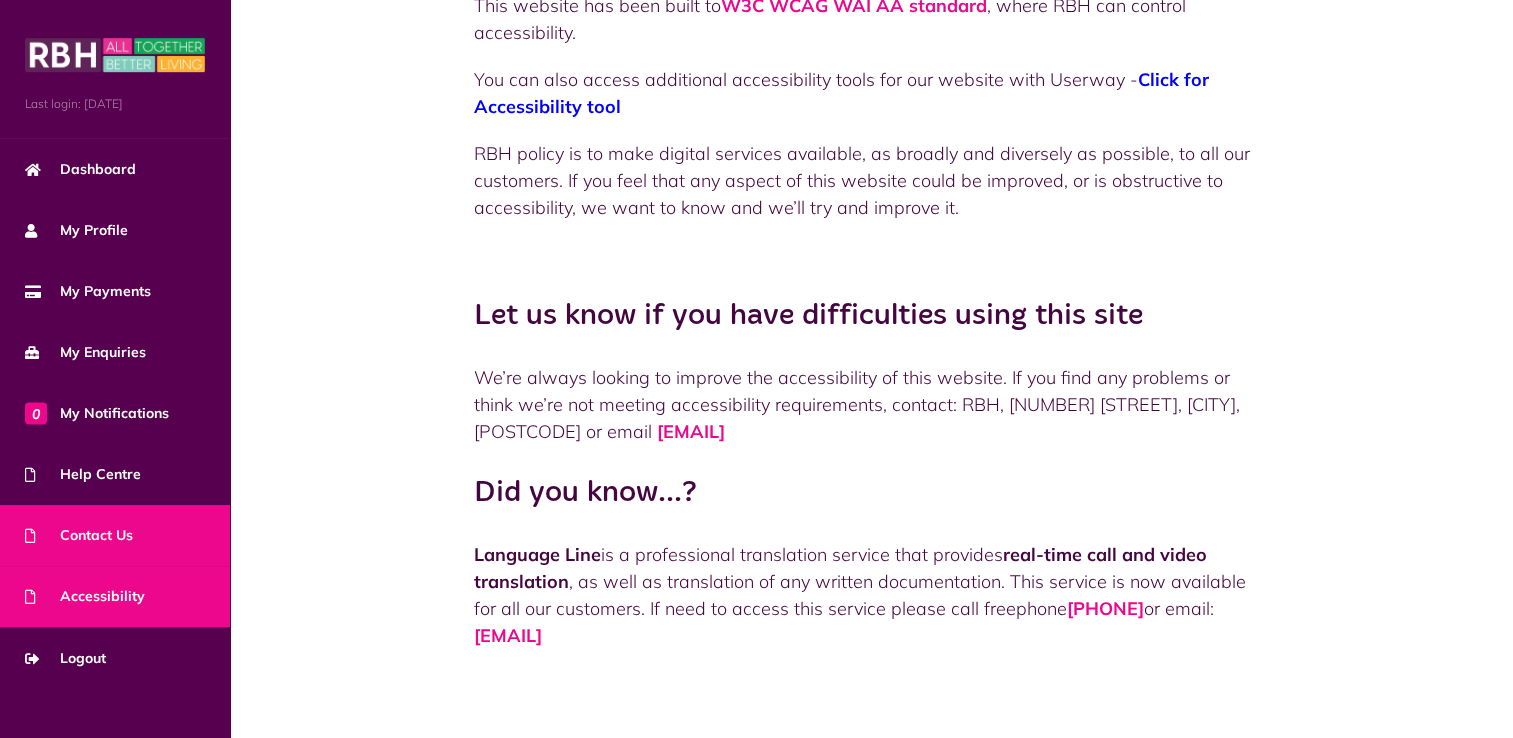 click on "Contact Us" at bounding box center [115, 535] 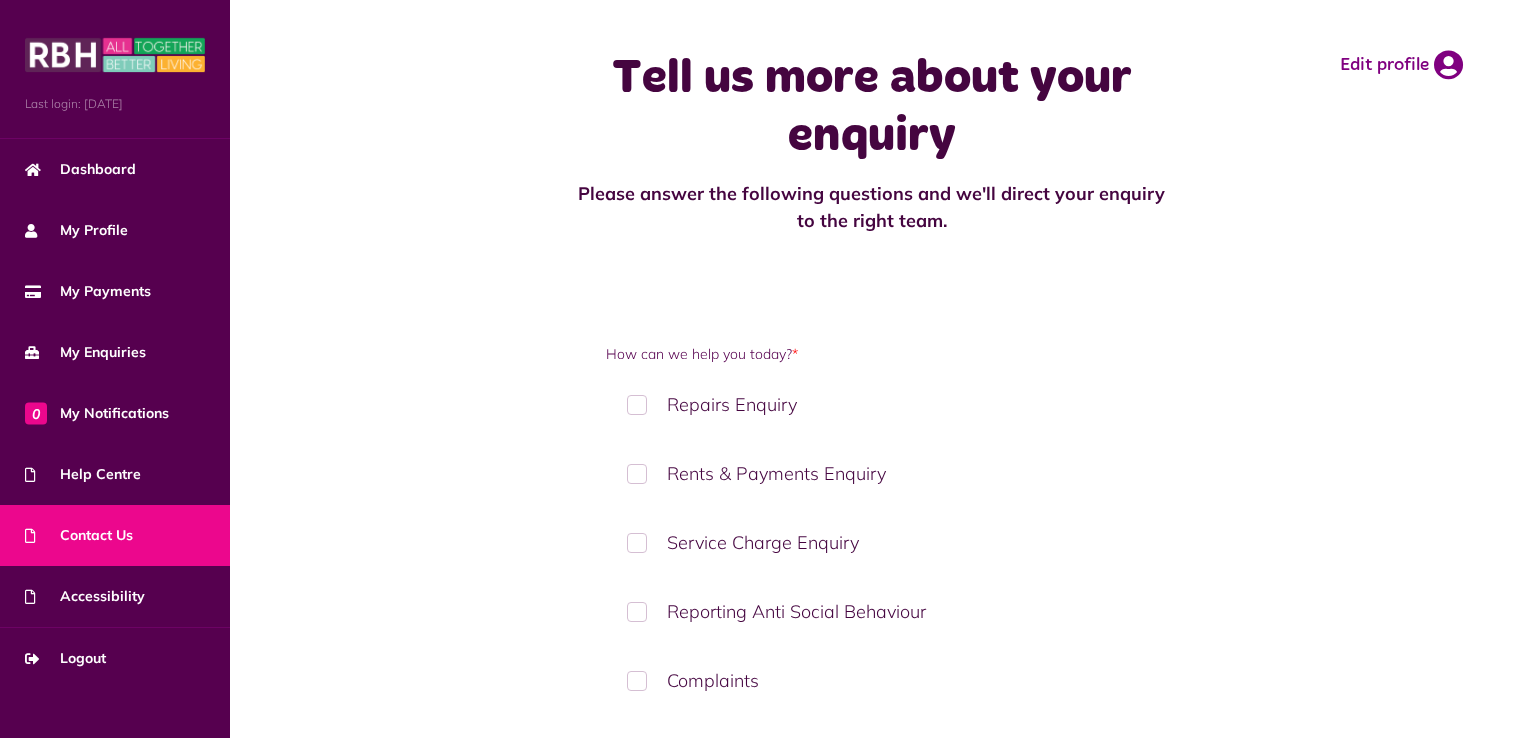 scroll, scrollTop: 0, scrollLeft: 0, axis: both 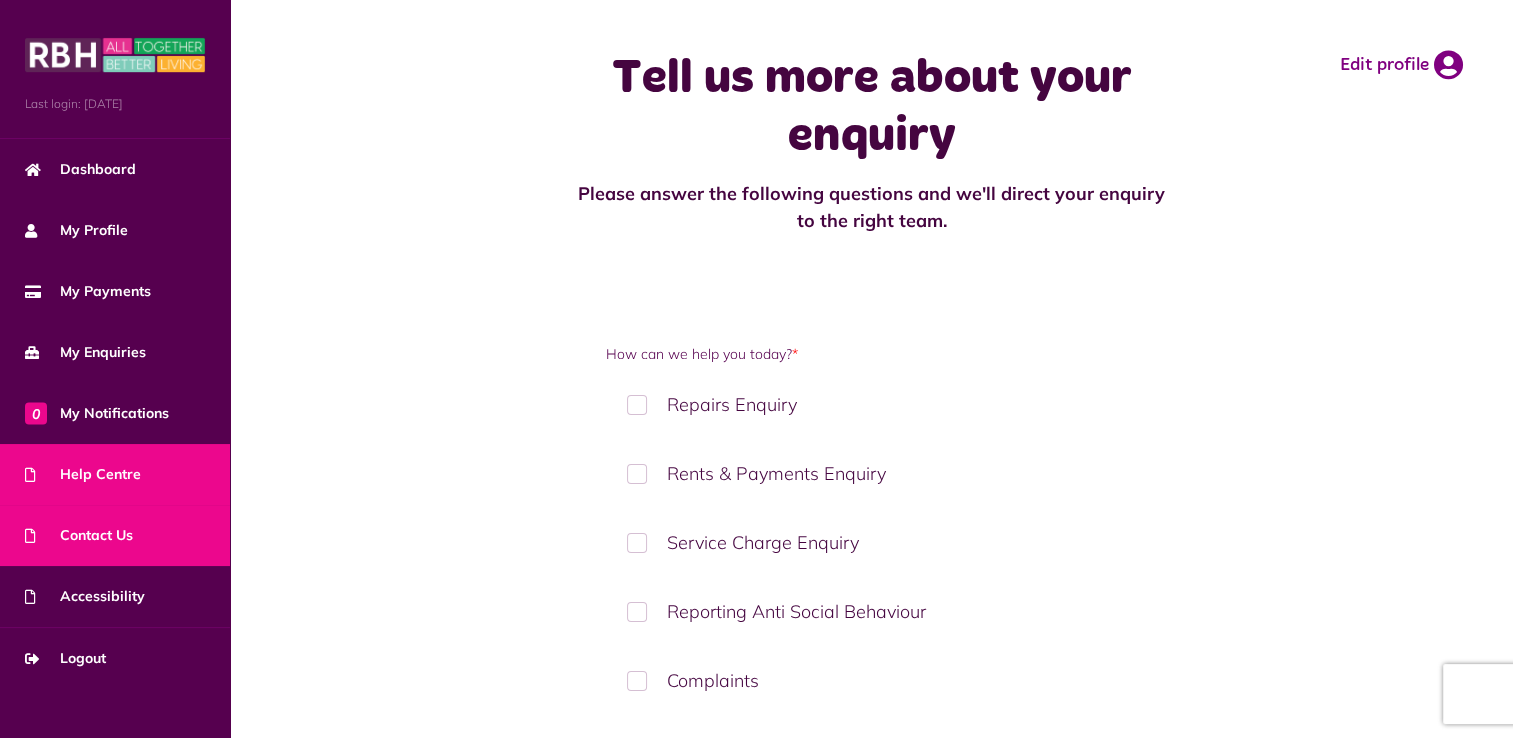click on "Help Centre" at bounding box center (83, 474) 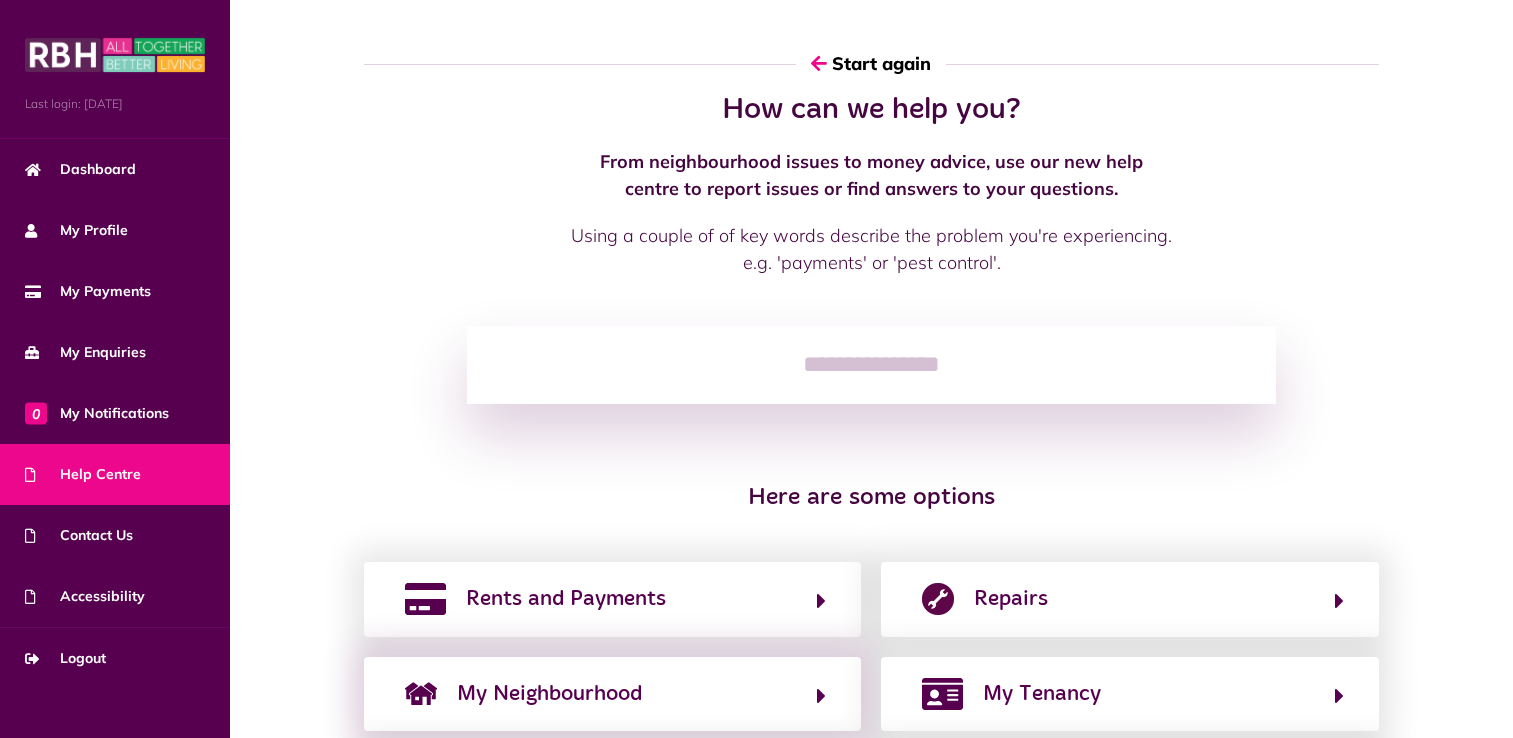 scroll, scrollTop: 0, scrollLeft: 0, axis: both 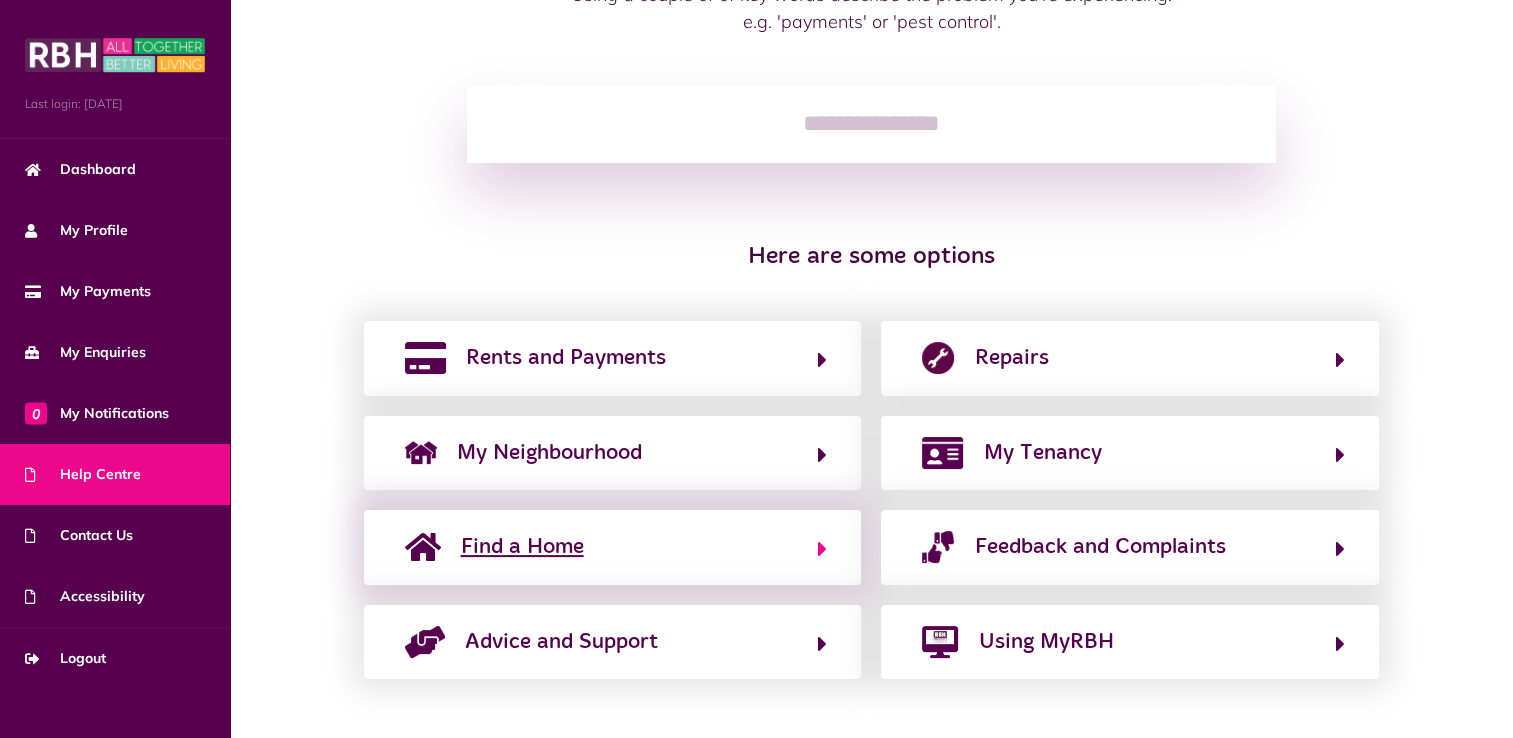 click on "Find a Home" 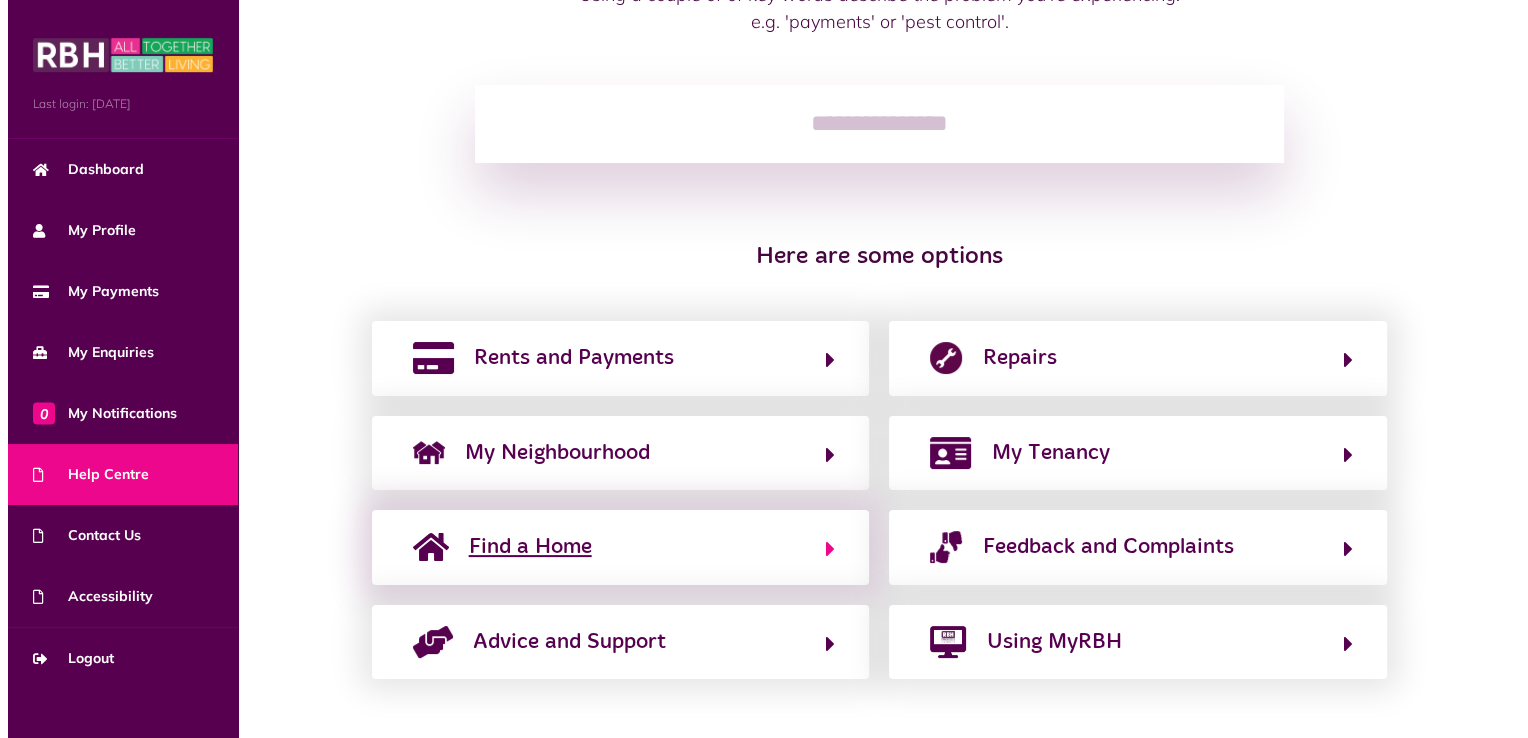 scroll, scrollTop: 0, scrollLeft: 0, axis: both 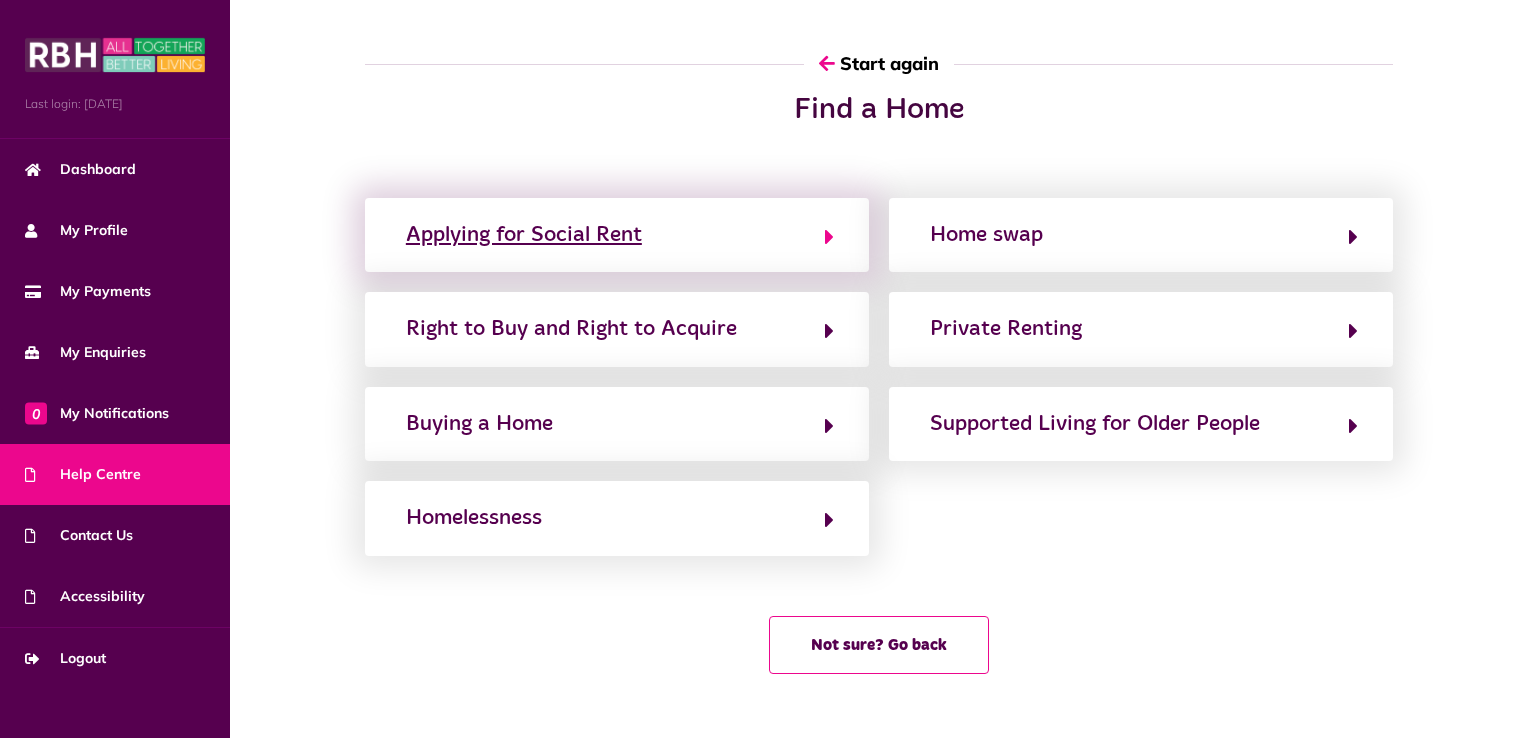 click on "Applying for Social Rent" 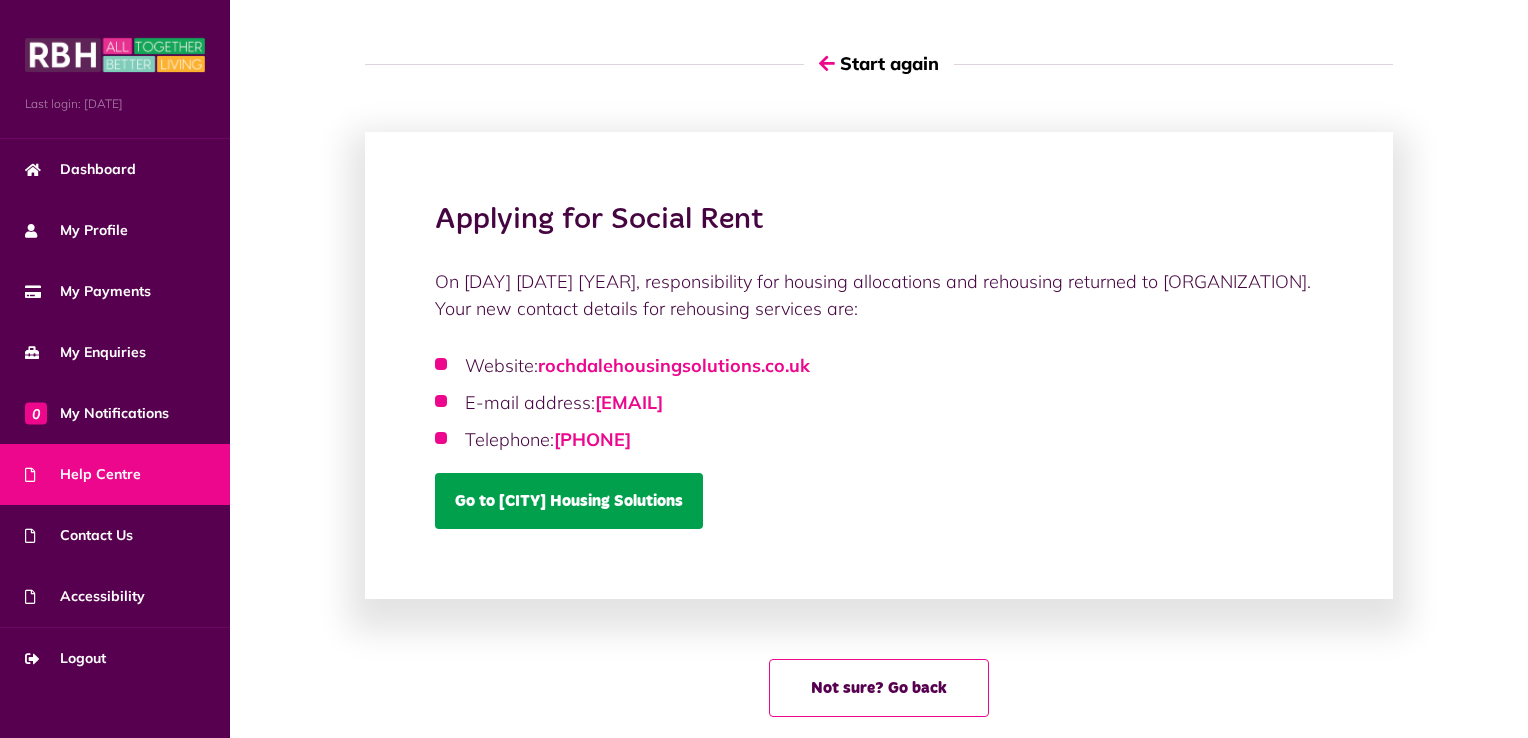 click on "Go to [CITY] Housing Solutions" 